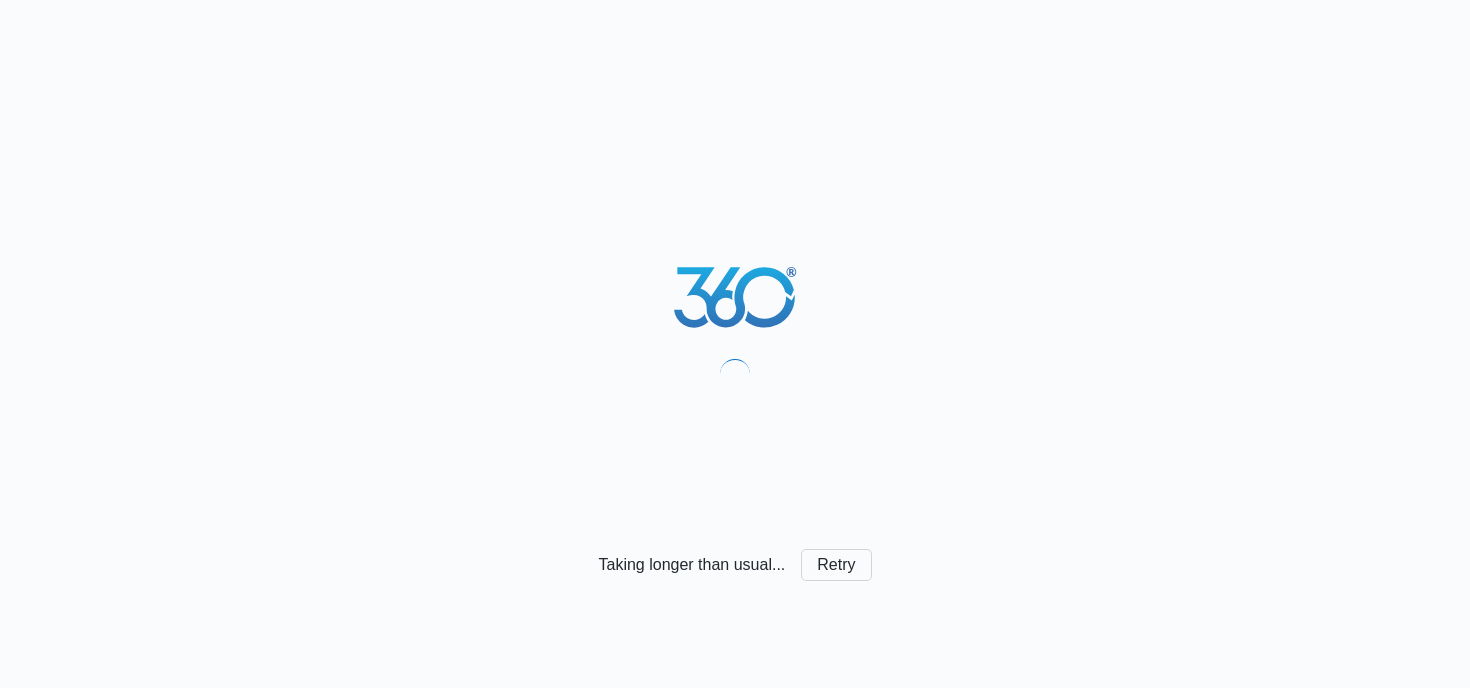 scroll, scrollTop: 0, scrollLeft: 0, axis: both 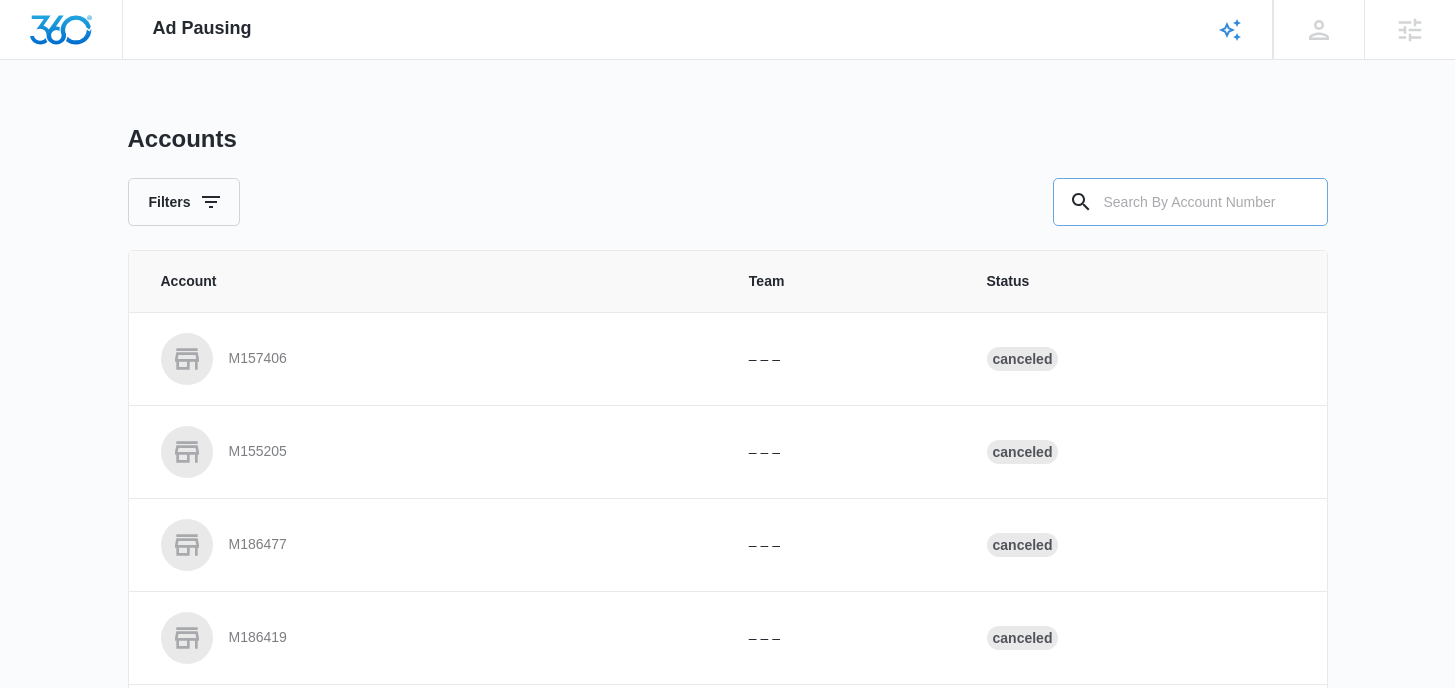 click at bounding box center [1190, 202] 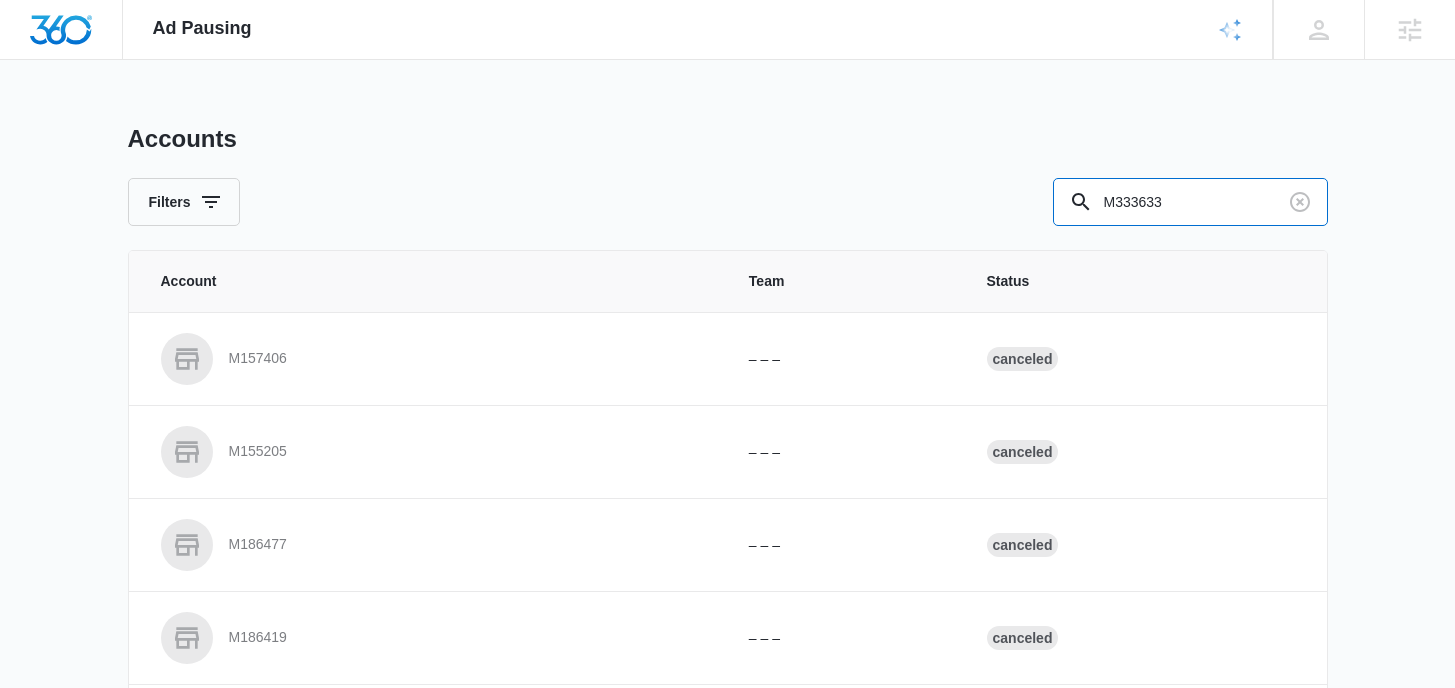 type on "M333633" 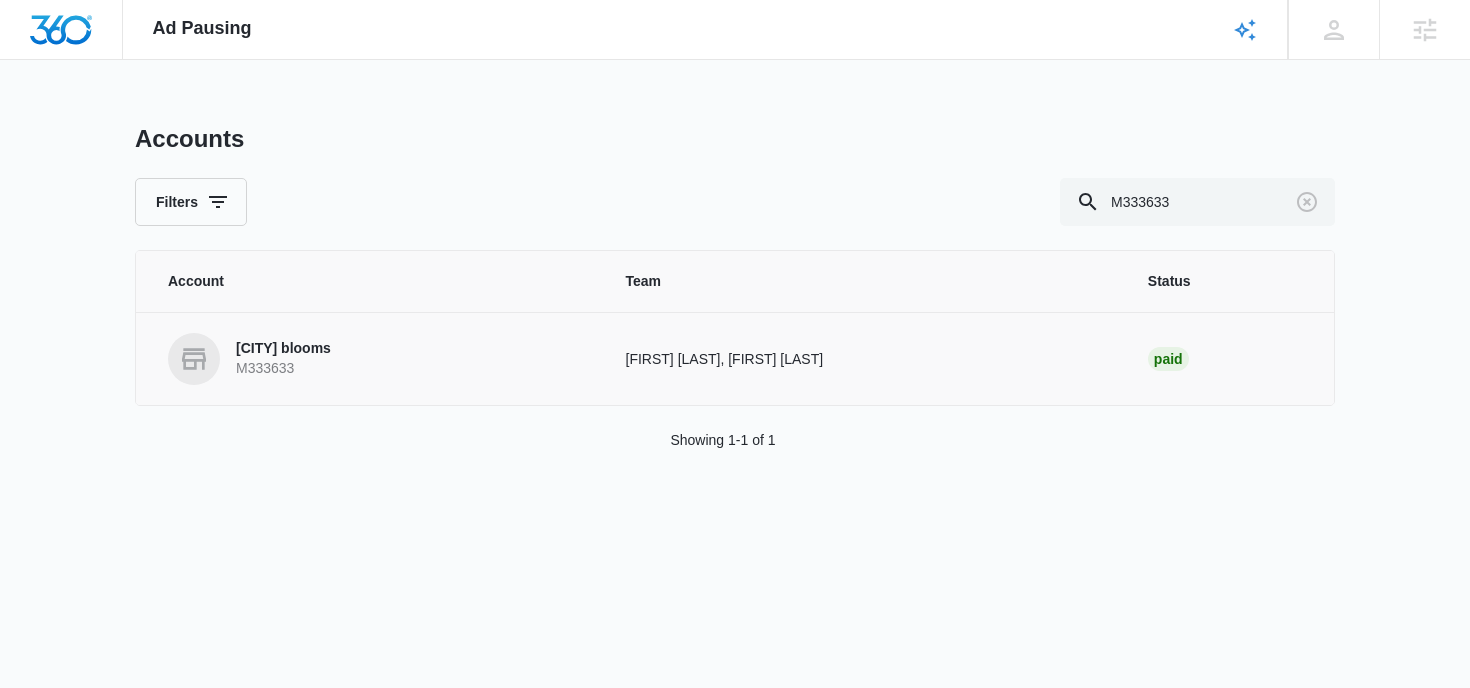 click on "Cherry Hill blooms" at bounding box center (283, 349) 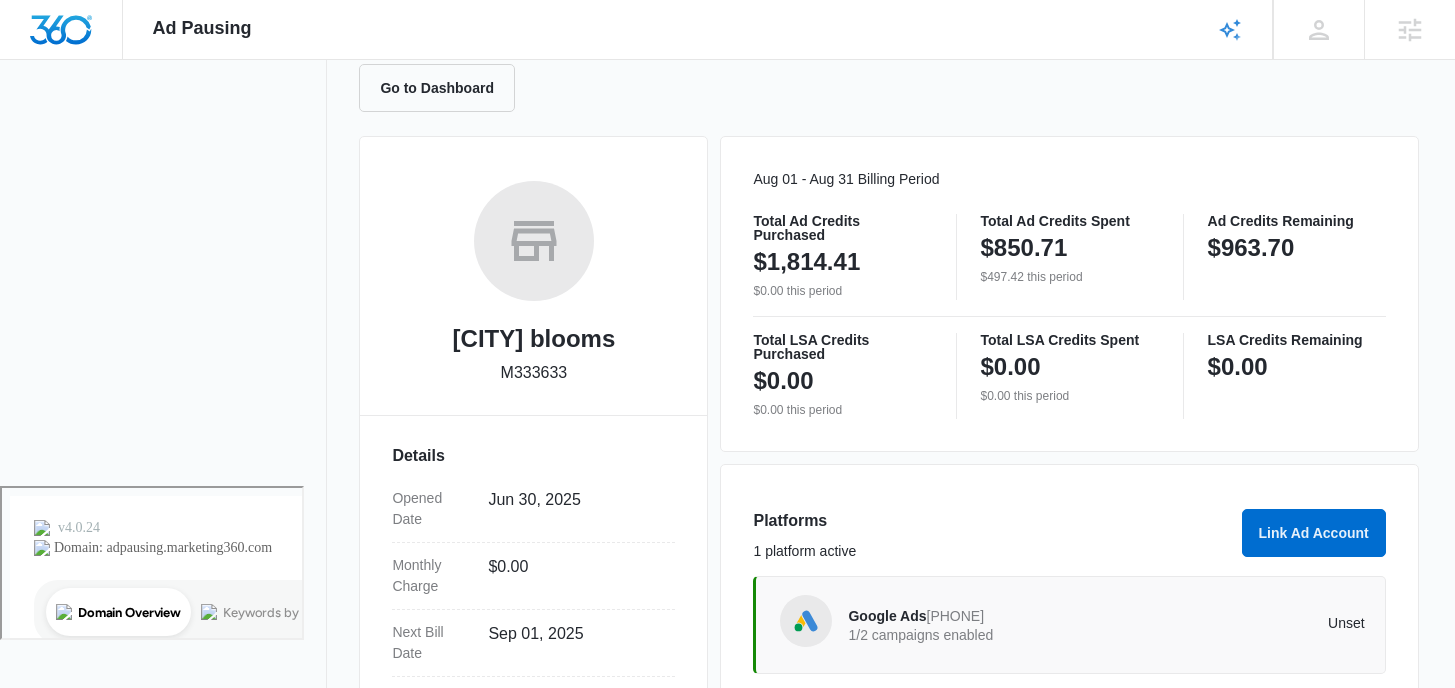 scroll, scrollTop: 0, scrollLeft: 0, axis: both 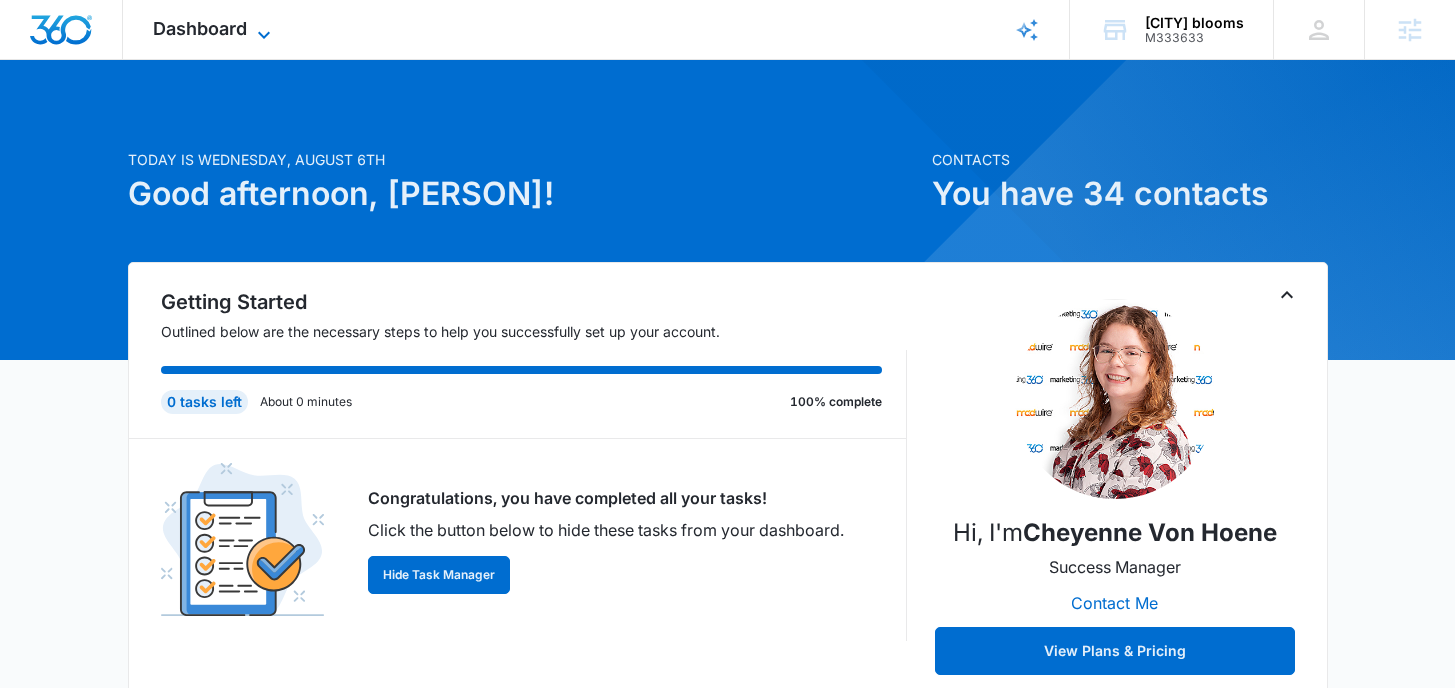 click 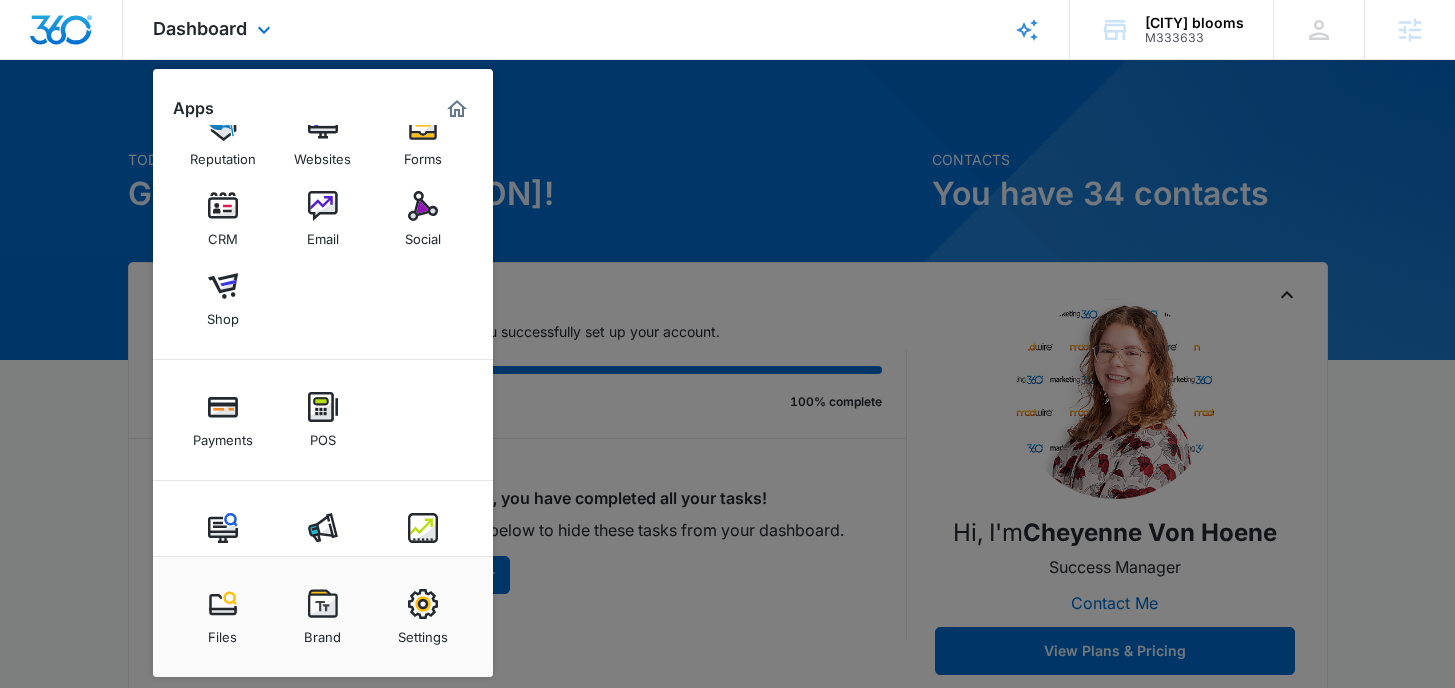 scroll, scrollTop: 92, scrollLeft: 0, axis: vertical 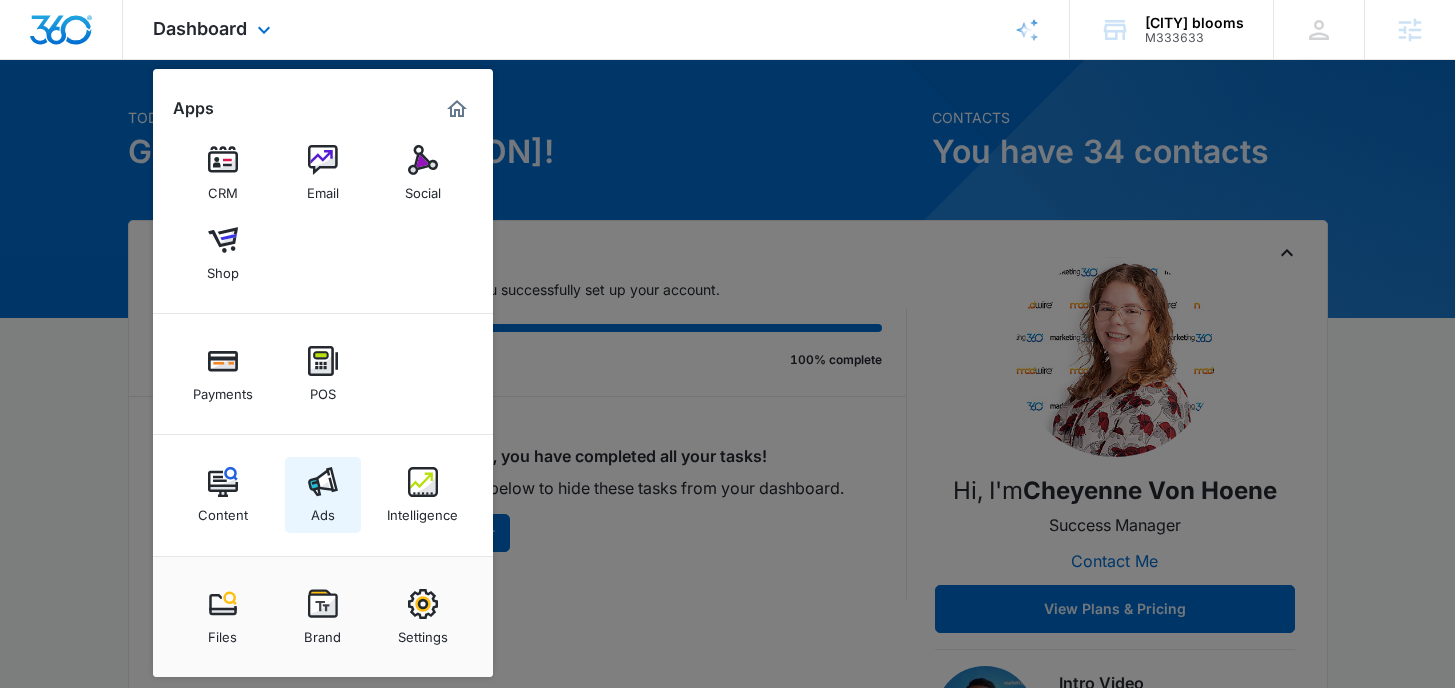 click at bounding box center (323, 482) 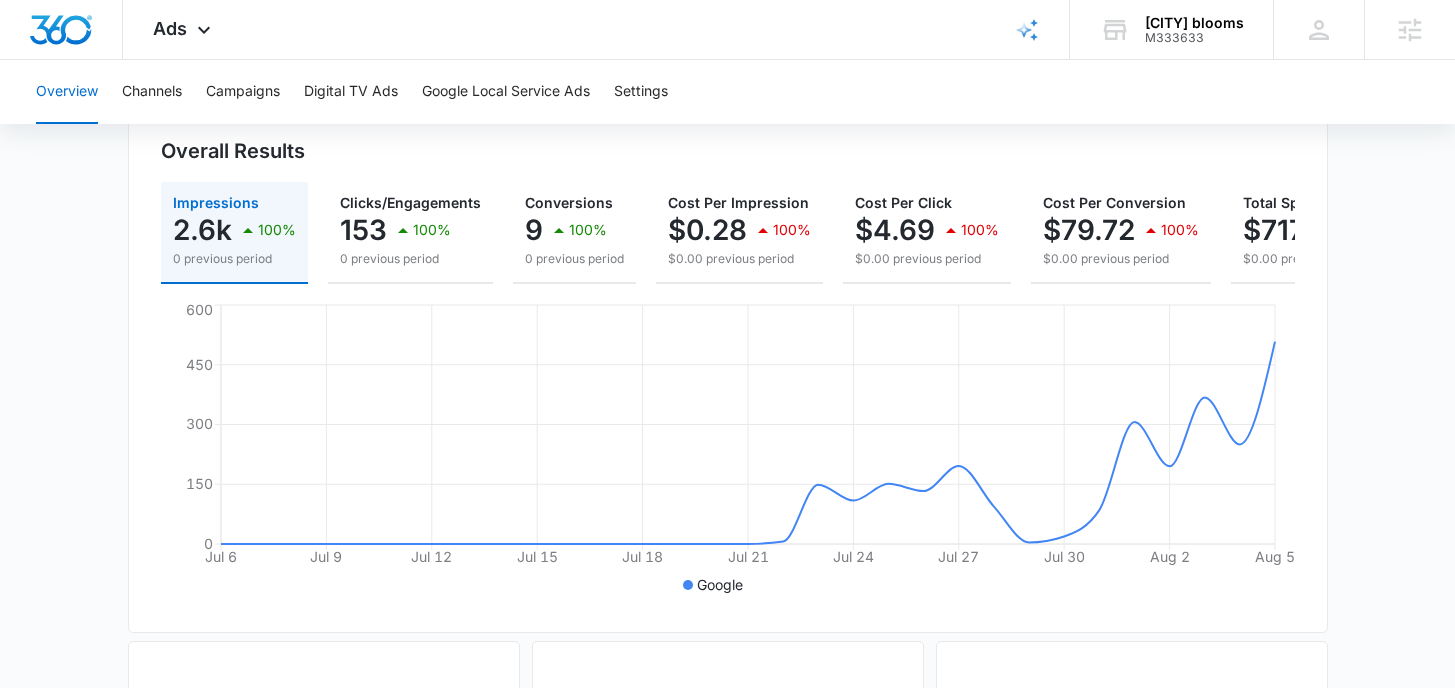 scroll, scrollTop: 167, scrollLeft: 0, axis: vertical 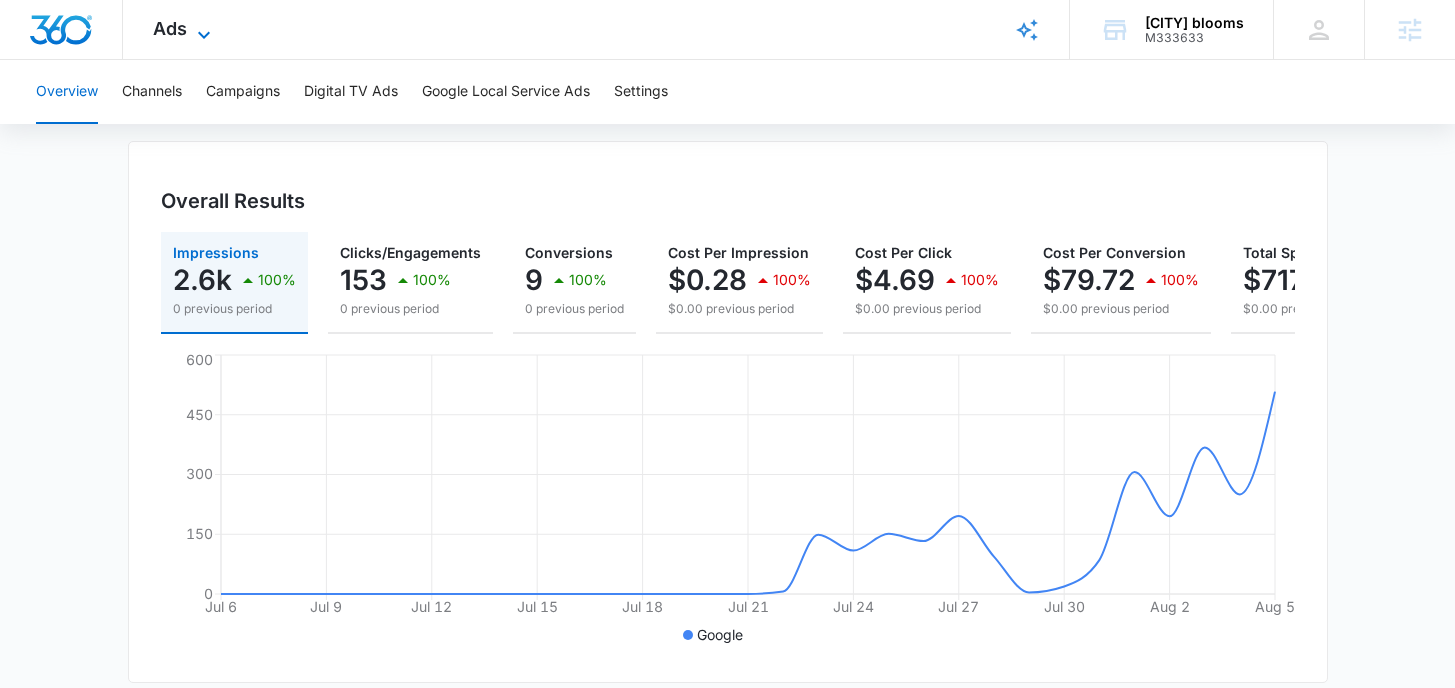 click 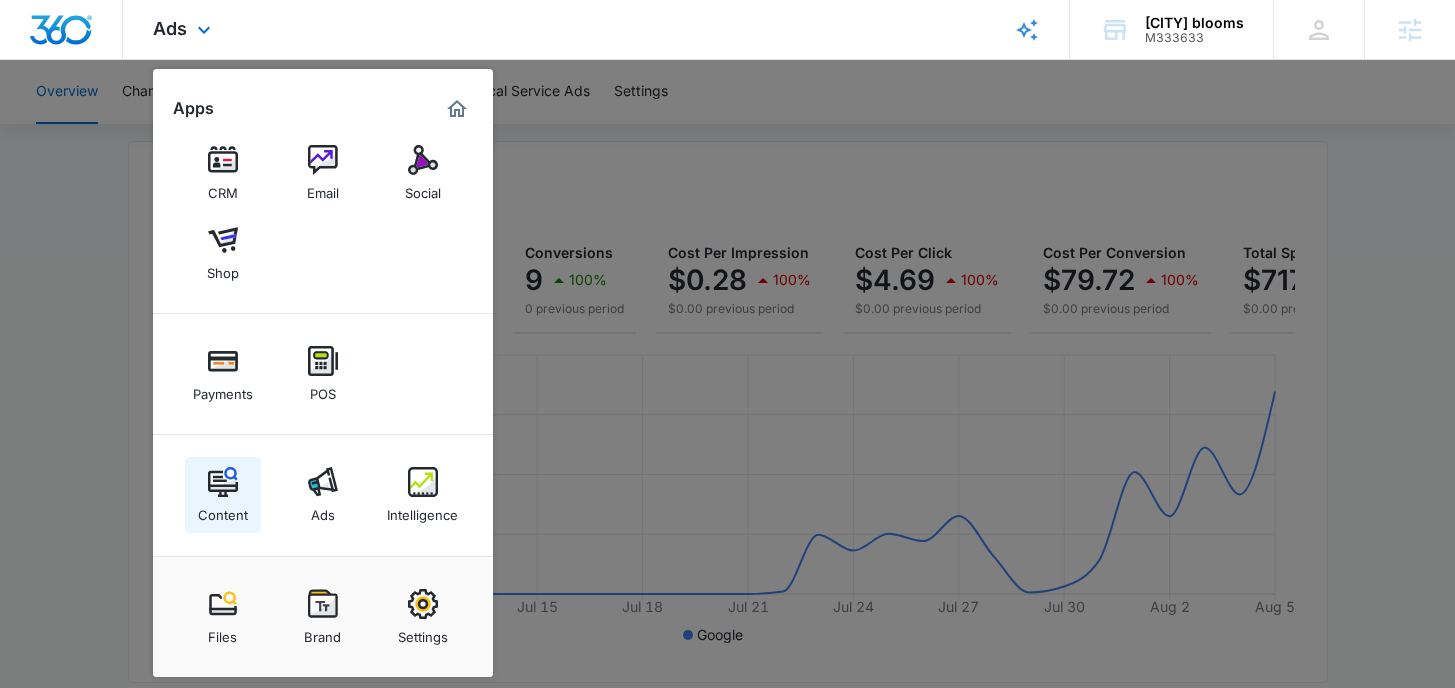 click on "Content" at bounding box center (223, 510) 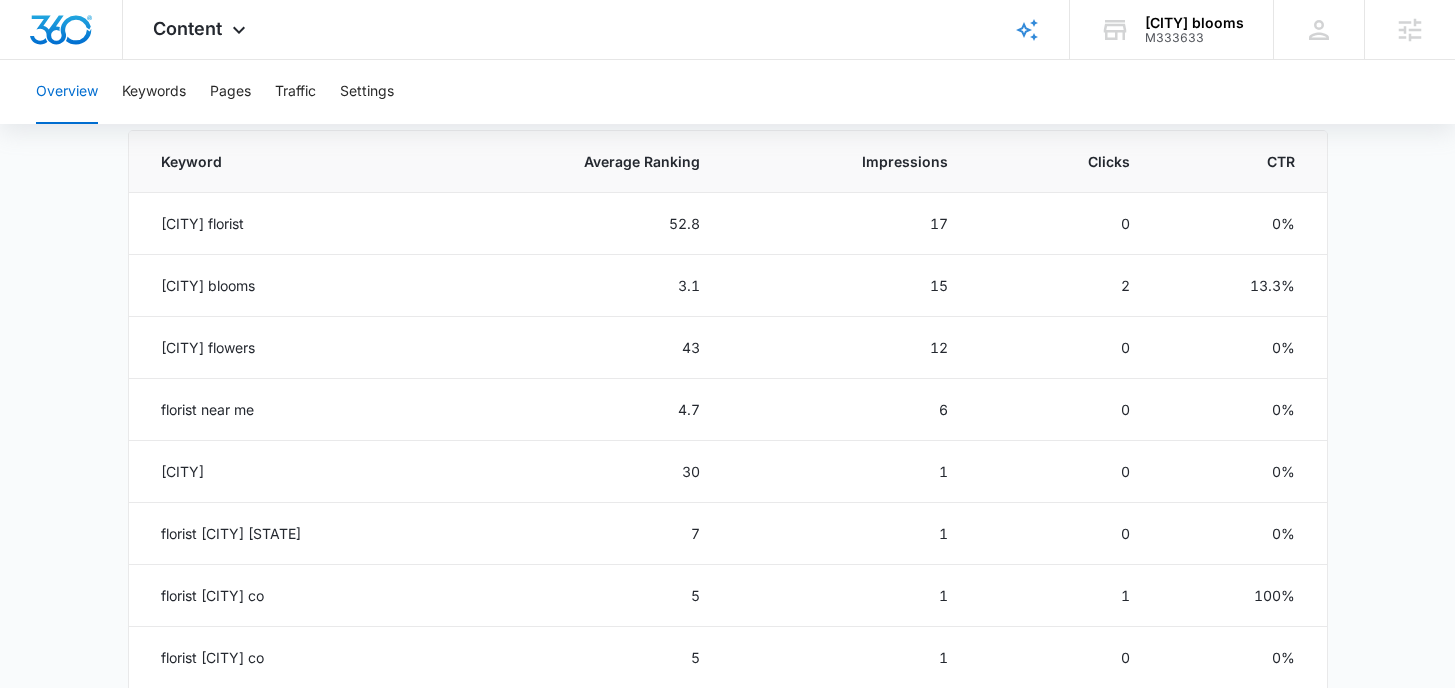 scroll, scrollTop: 904, scrollLeft: 0, axis: vertical 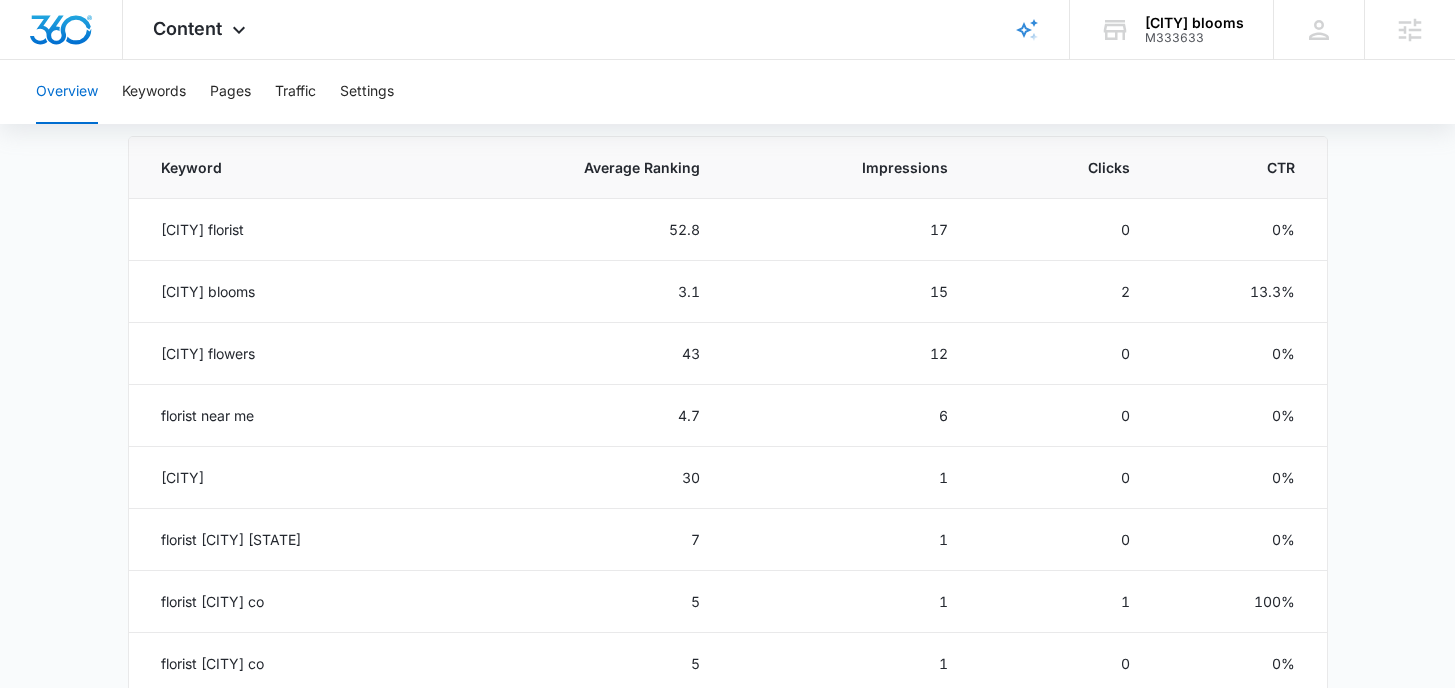 click on "Overview Overall Organic Performance (Last 30 Days) Compared to:   [DATE]  -   [DATE] Content Marketing is all about your search relevance. Organic Growth is the easiest way to visualize your gains in search results. Learn more or request help from our experts to boost your search relevance. Average Rank 19 100%  Total Impressions 120 100%  Total Clicks 6 100%  Average CTR 5% 100%  [DATE] [DATE] [DATE] [DATE] [DATE] [DATE] [DATE] [DATE] [DATE] [DATE] [DATE] [DATE] [DATE] [DATE] Average Rank Top 10 Organic Keywords (Last 30 Days) View All Keyword Average Ranking Impressions Clicks CTR [KEYWORD] [NUMBER] [NUMBER] [PERCENTAGE]% [KEYWORD] [NUMBER] [NUMBER] [PERCENTAGE]% [KEYWORD] [NUMBER] [NUMBER] [PERCENTAGE]% [KEYWORD] [NUMBER] [NUMBER] [PERCENTAGE]% [KEYWORD] [NUMBER] [NUMBER] [PERCENTAGE]% [KEYWORD] [NUMBER] [NUMBER] [PERCENTAGE]% [KEYWORD] [NUMBER] [NUMBER] [PERCENTAGE]% [KEYWORD] [NUMBER] [NUMBER] [PERCENTAGE]% [KEYWORD] [NUMBER] [NUMBER] [PERCENTAGE]% [KEYWORD] [NUMBER] [NUMBER] [PERCENTAGE]% Resources Tips & Tricks Grow your business organically by outranking your competitors Your Guide to on Page SEO Platform Support Help Center" at bounding box center (727, 253) 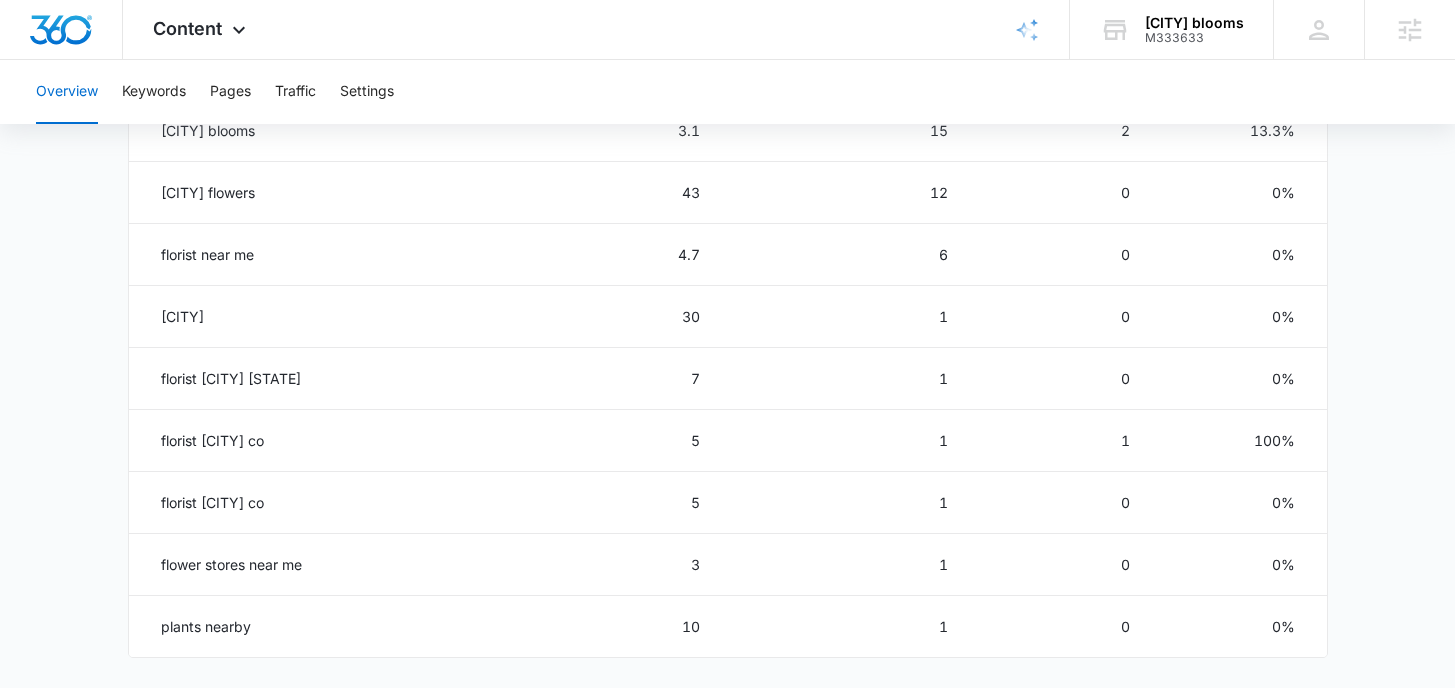 scroll, scrollTop: 1068, scrollLeft: 0, axis: vertical 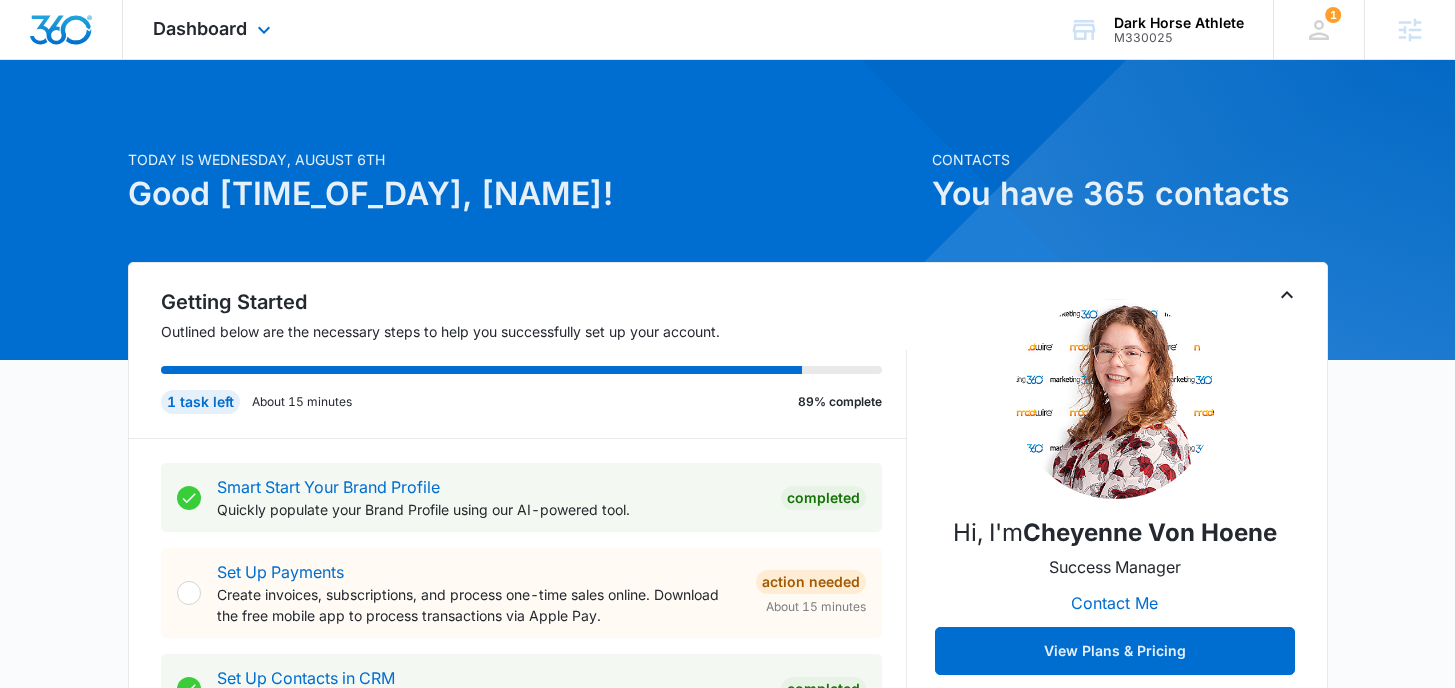 click on "Dashboard Apps Reputation Websites Forms CRM Email Social Shop Payments POS Content Ads Intelligence Files Brand Settings" at bounding box center [214, 29] 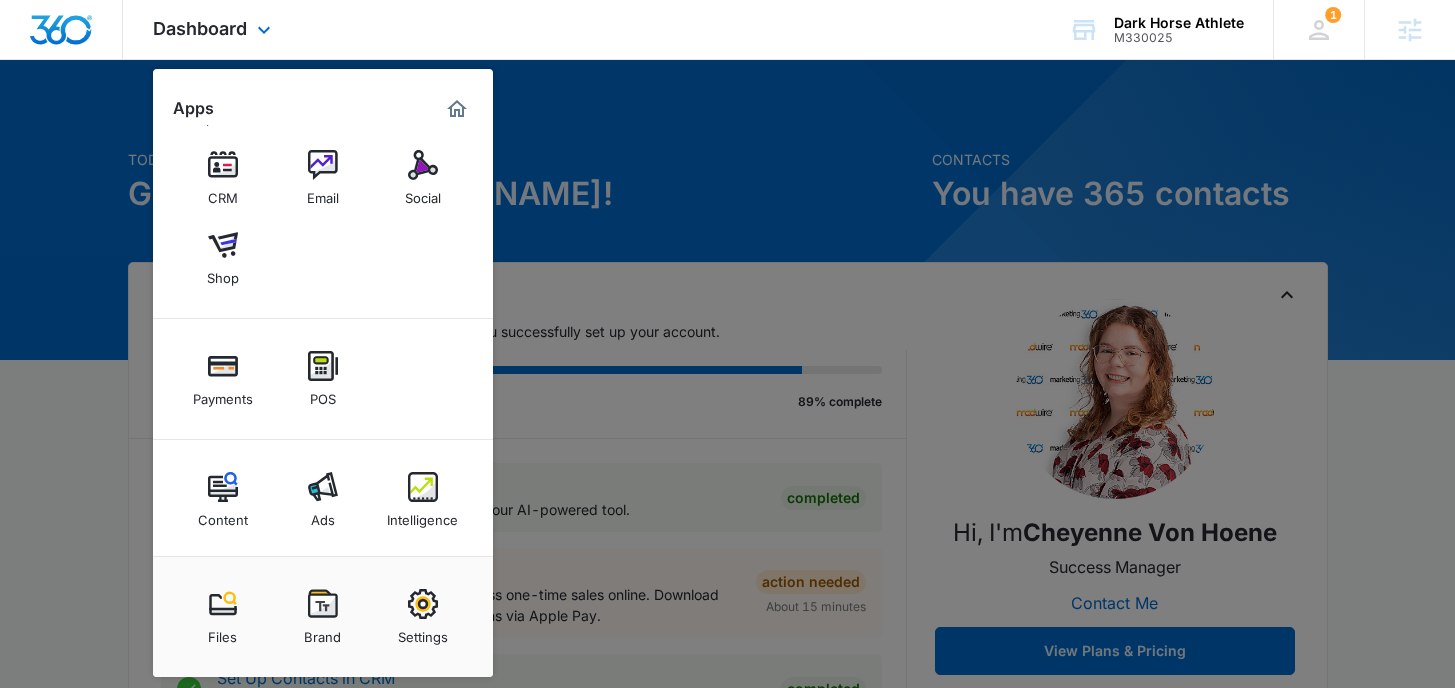 scroll, scrollTop: 92, scrollLeft: 0, axis: vertical 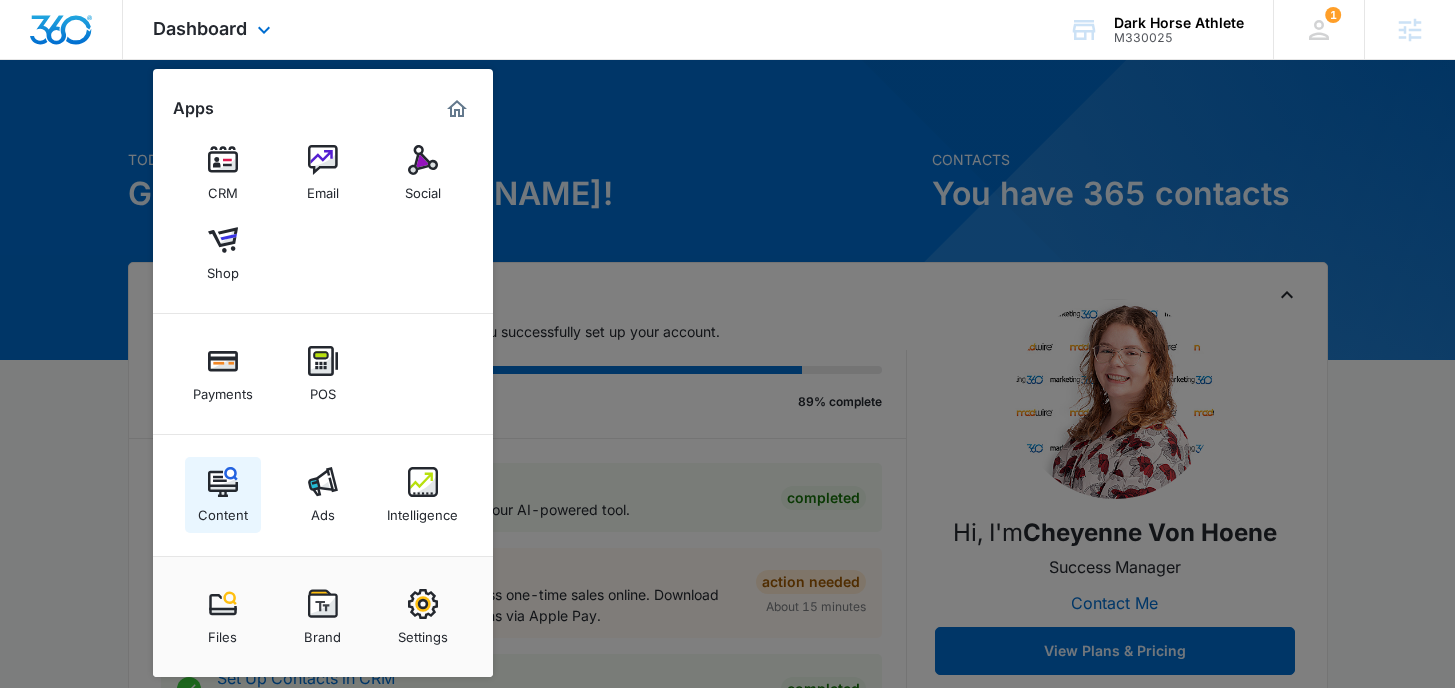 click on "Content" at bounding box center [223, 510] 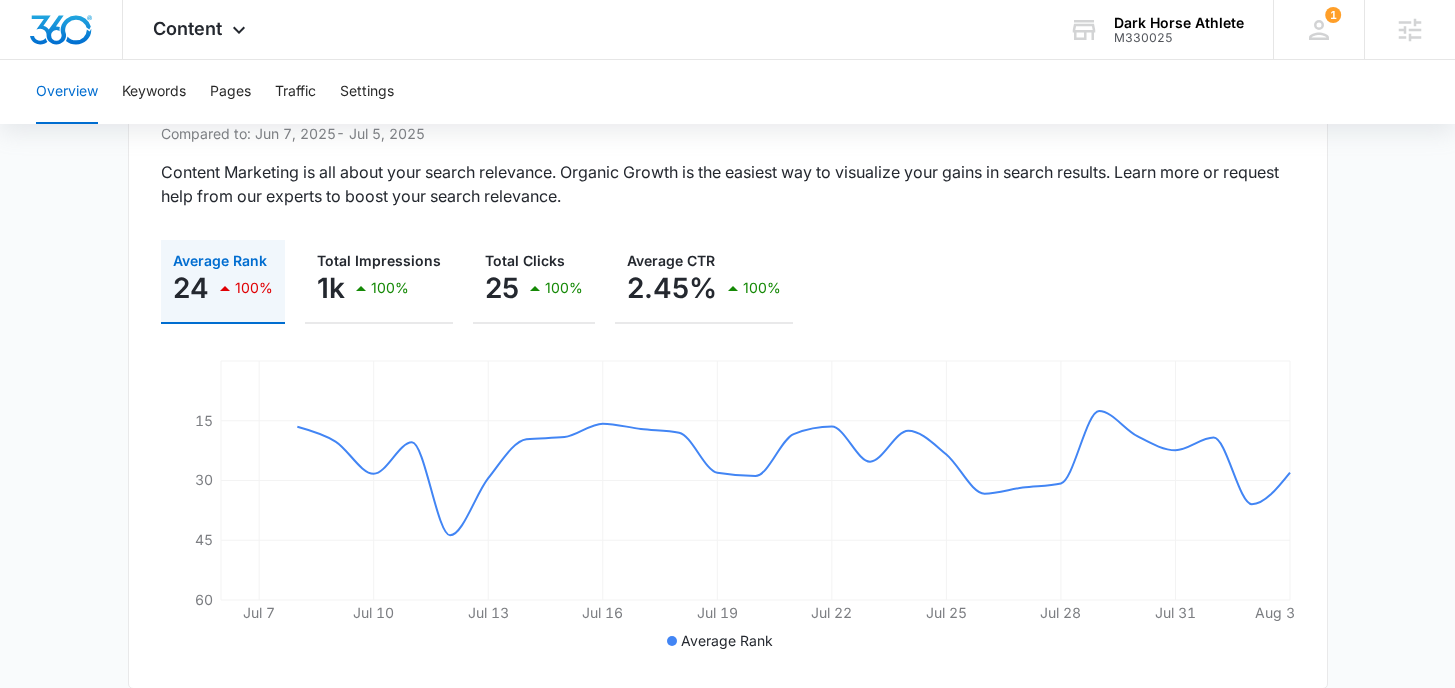 scroll, scrollTop: 192, scrollLeft: 0, axis: vertical 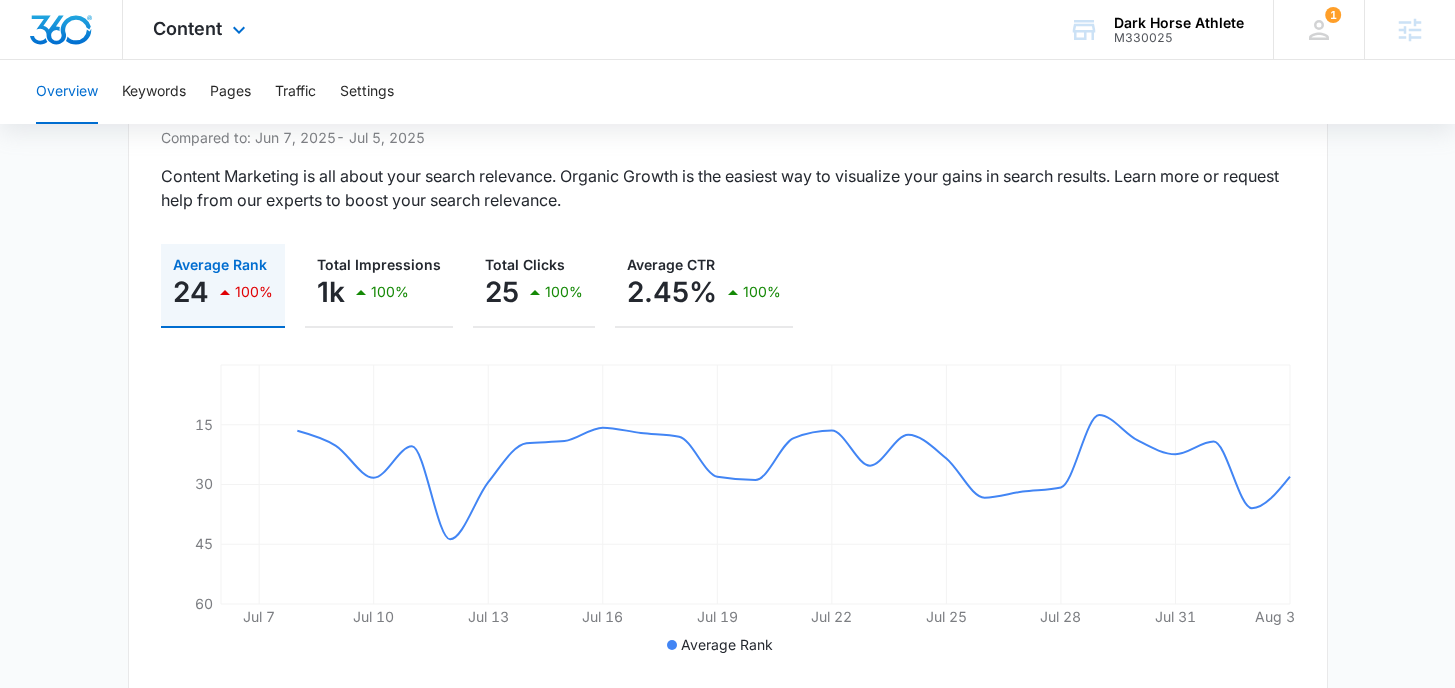 click on "Content Apps Reputation Websites Forms CRM Email Social Shop Payments POS Content Ads Intelligence Files Brand Settings" at bounding box center (202, 29) 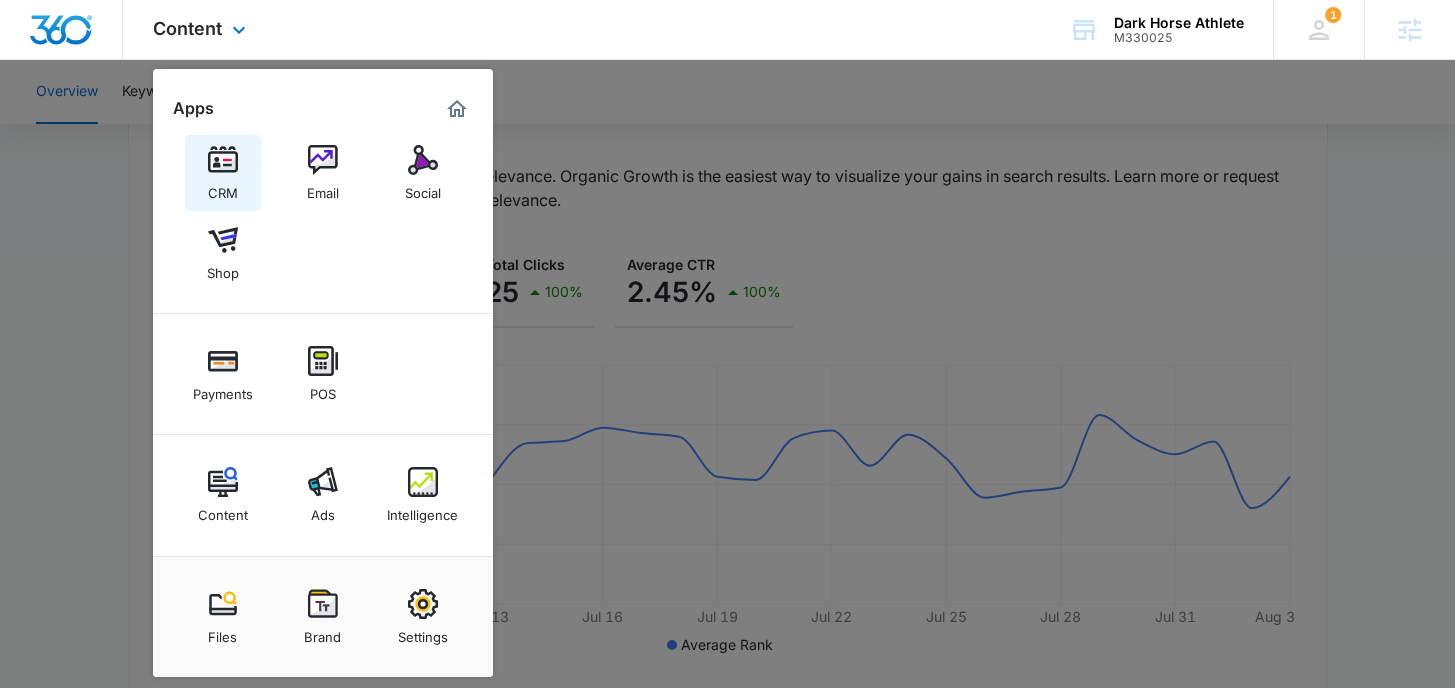 click at bounding box center (223, 160) 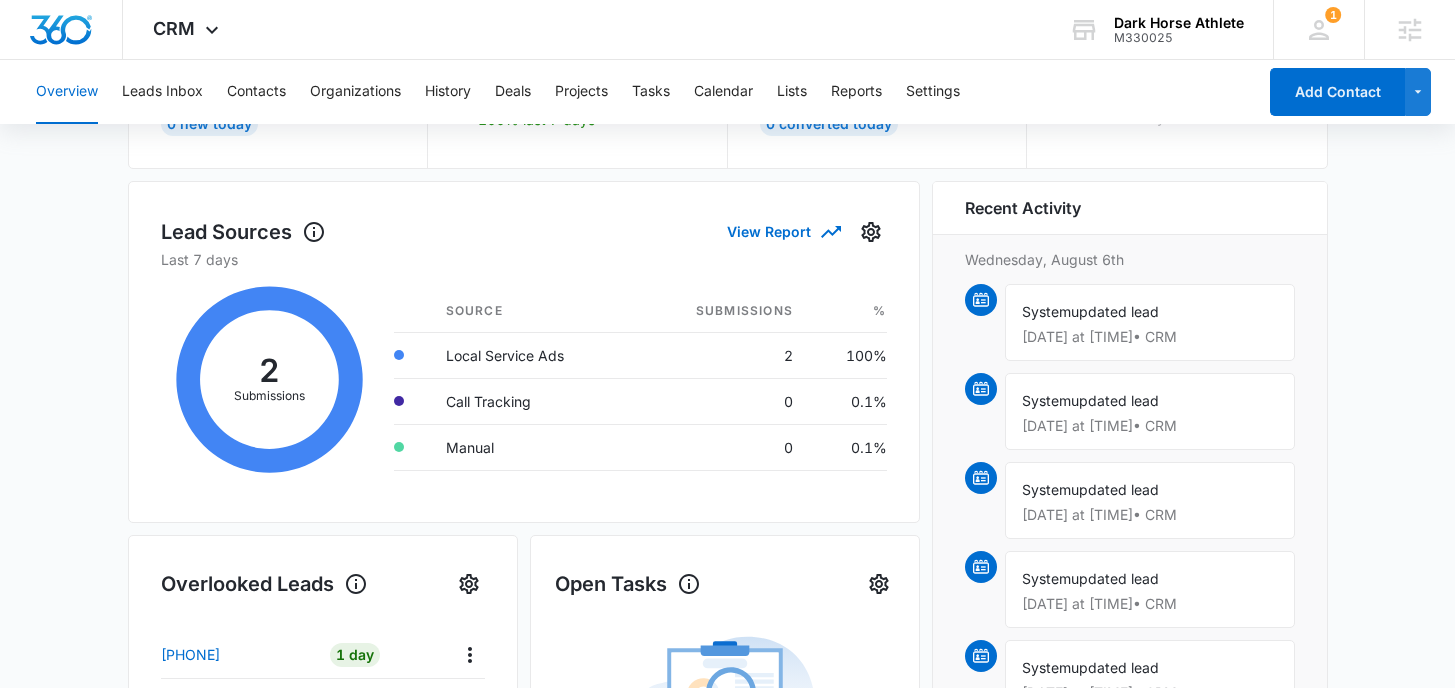 scroll, scrollTop: 223, scrollLeft: 0, axis: vertical 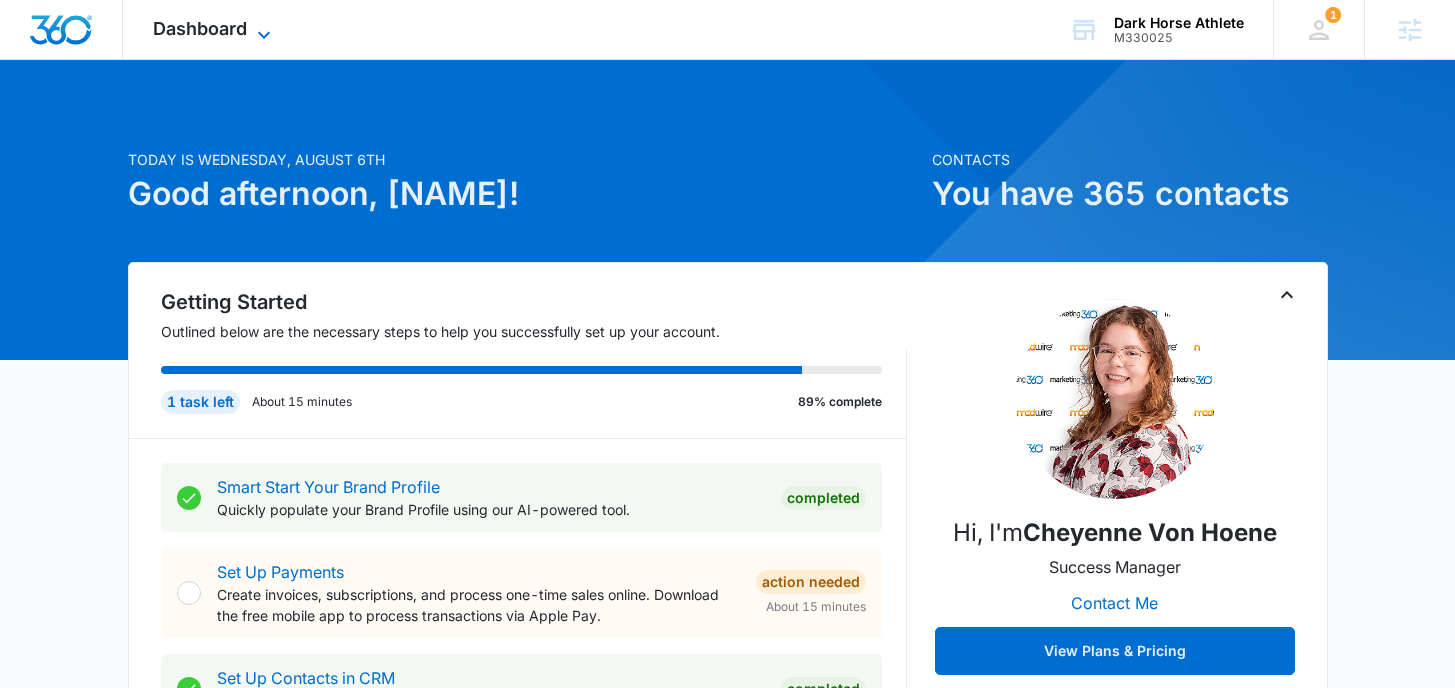 click on "Dashboard" at bounding box center (200, 28) 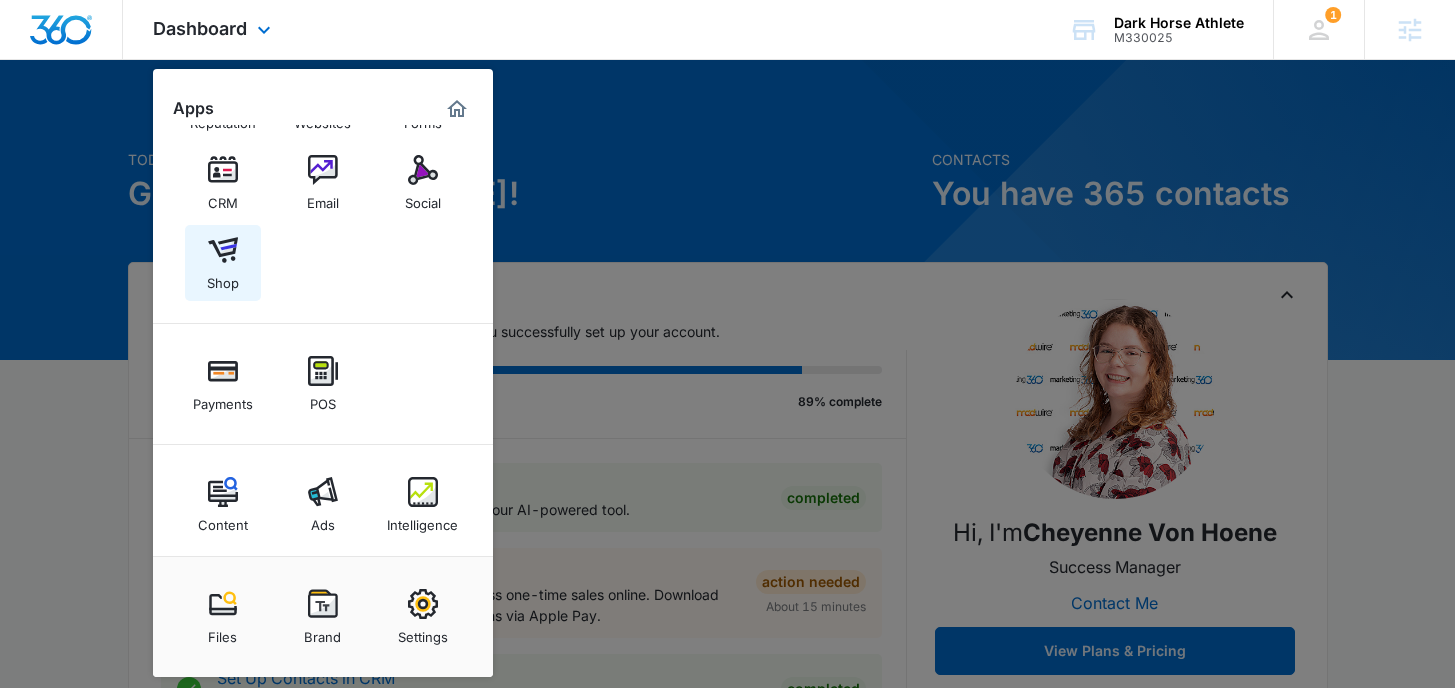 scroll, scrollTop: 92, scrollLeft: 0, axis: vertical 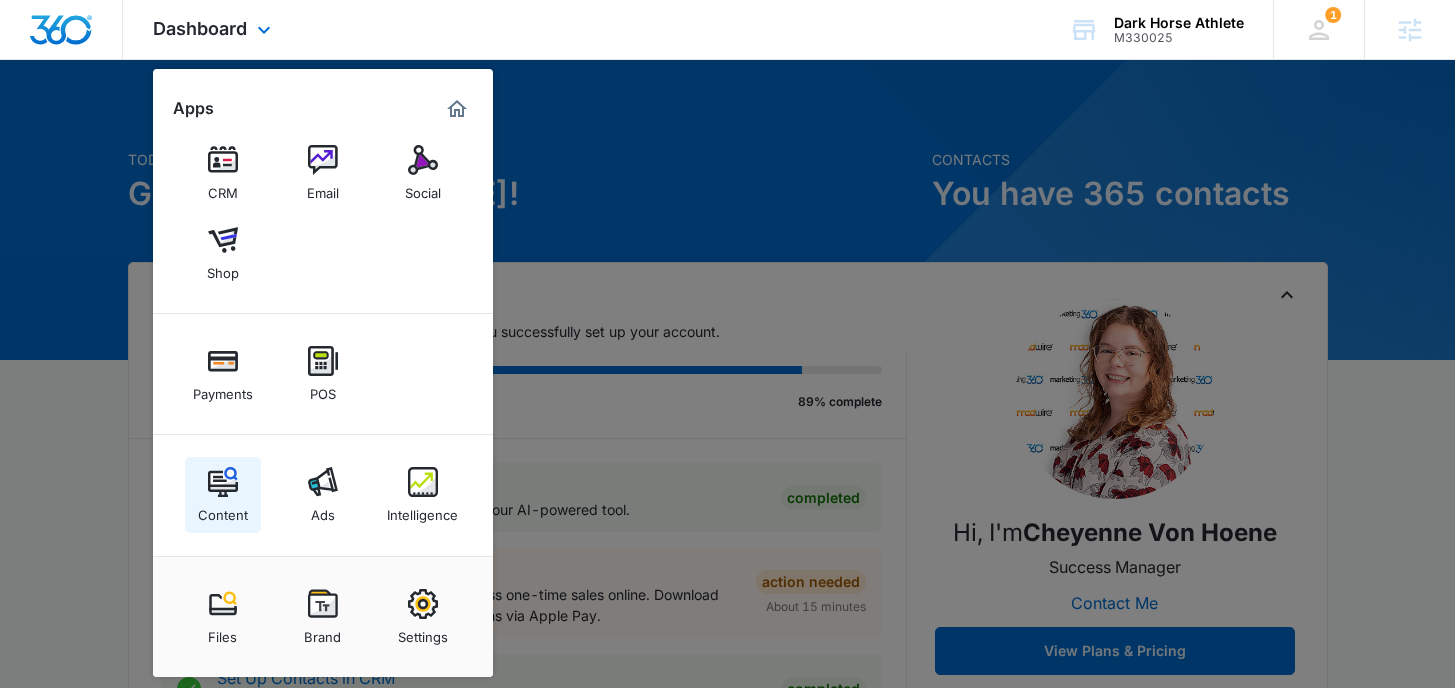 click at bounding box center [223, 482] 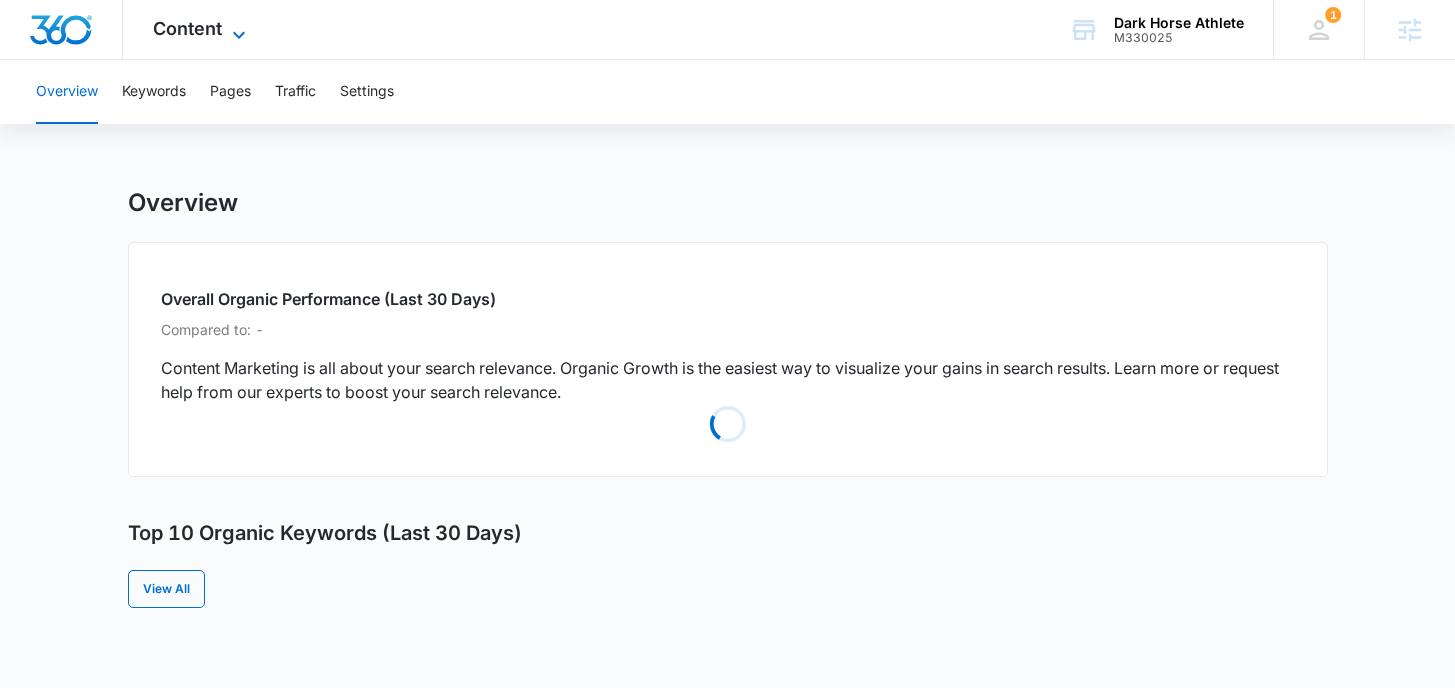 click 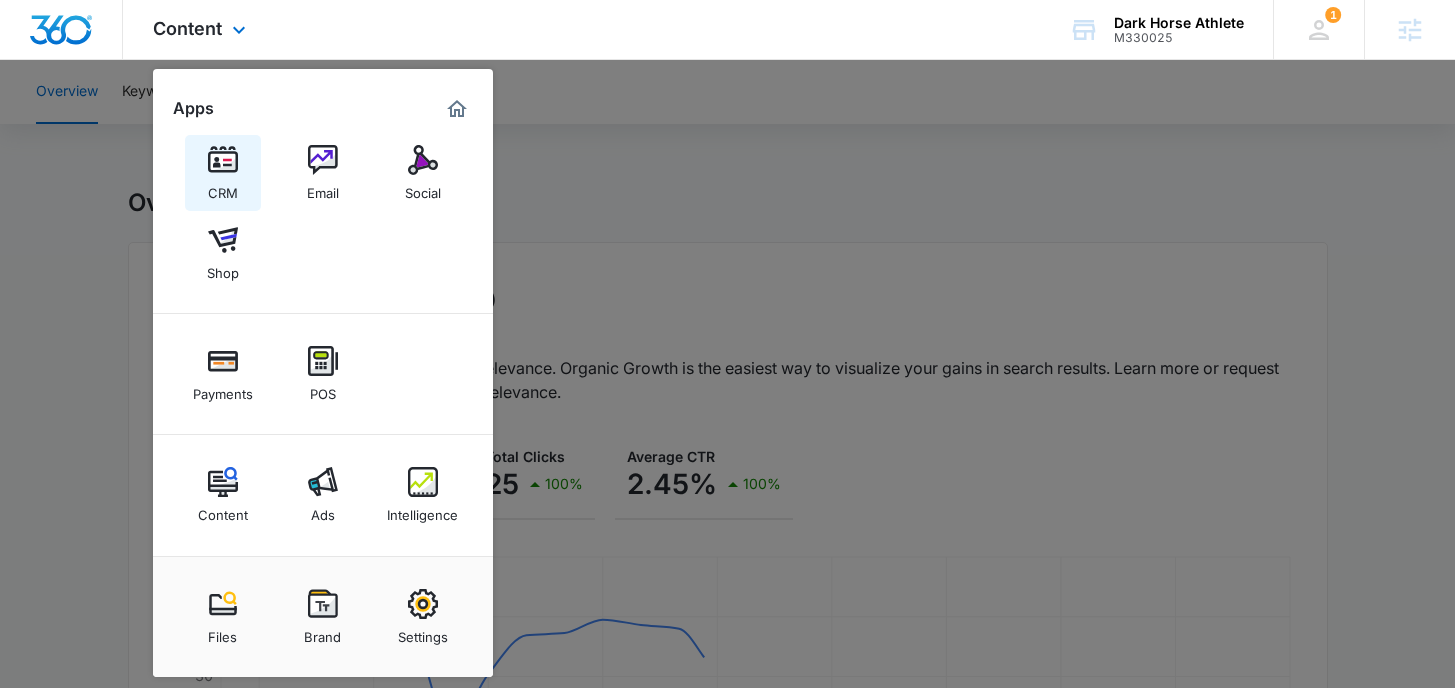 click at bounding box center [223, 160] 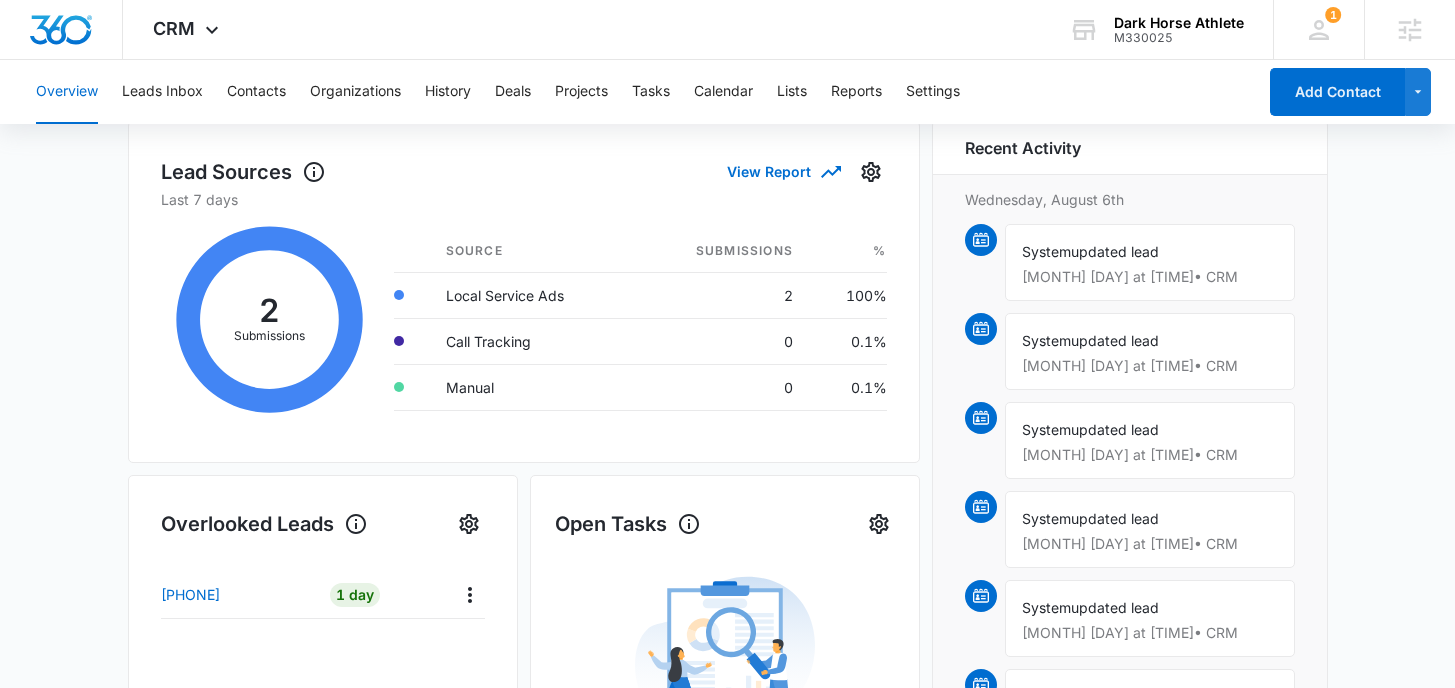 scroll, scrollTop: 0, scrollLeft: 0, axis: both 